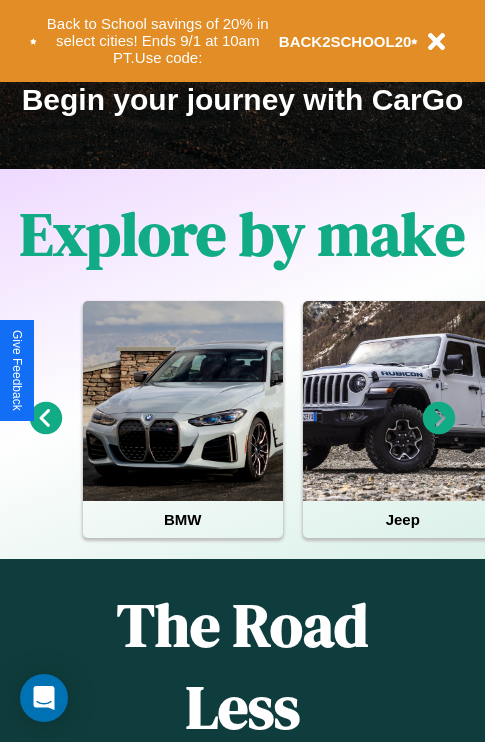 scroll, scrollTop: 308, scrollLeft: 0, axis: vertical 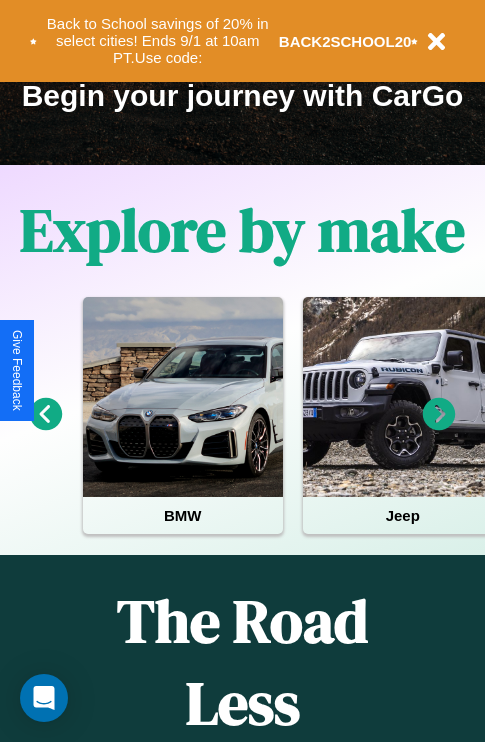 click 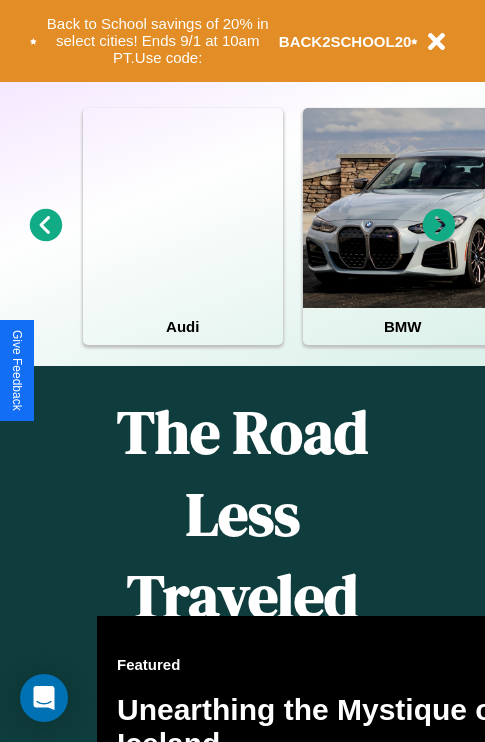 scroll, scrollTop: 308, scrollLeft: 0, axis: vertical 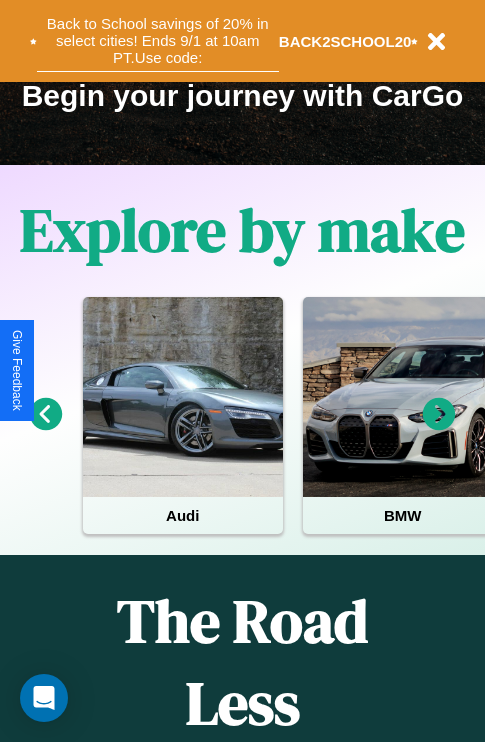 click on "Back to School savings of 20% in select cities! Ends 9/1 at 10am PT.  Use code:" at bounding box center (158, 41) 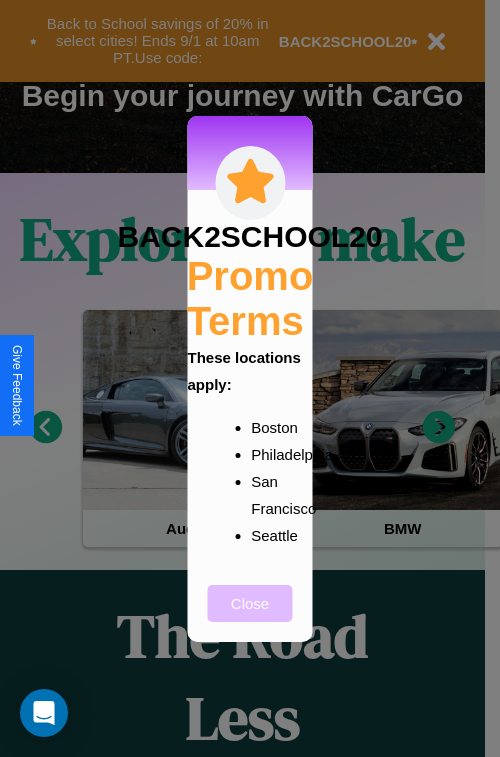 click on "Close" at bounding box center [250, 603] 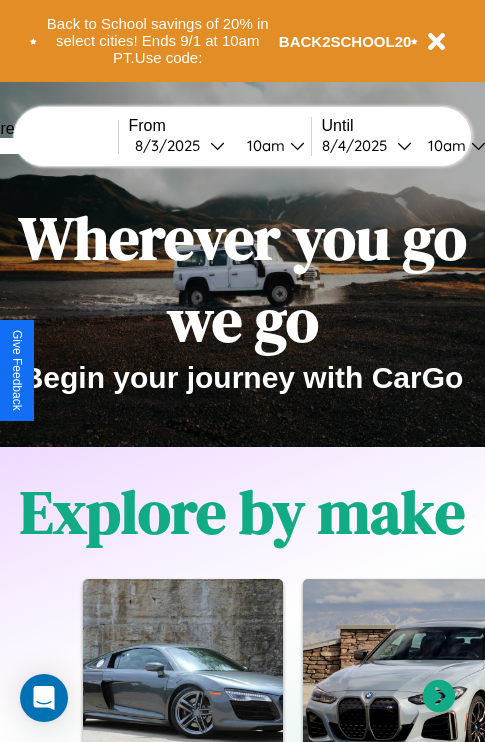 scroll, scrollTop: 0, scrollLeft: 0, axis: both 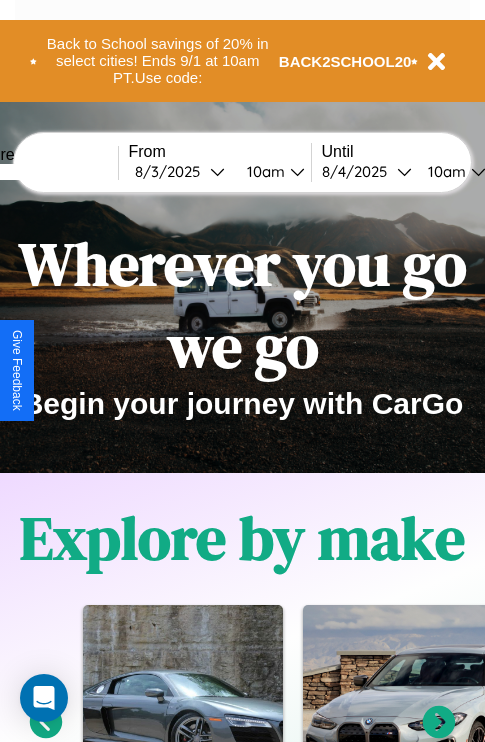 click at bounding box center [43, 172] 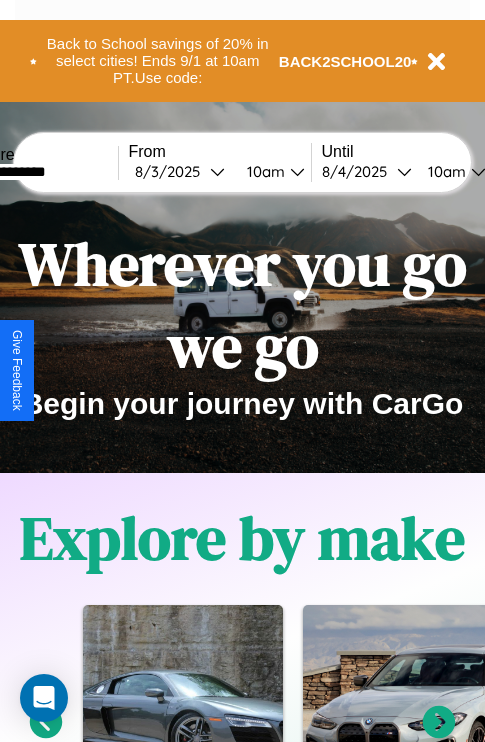 type on "**********" 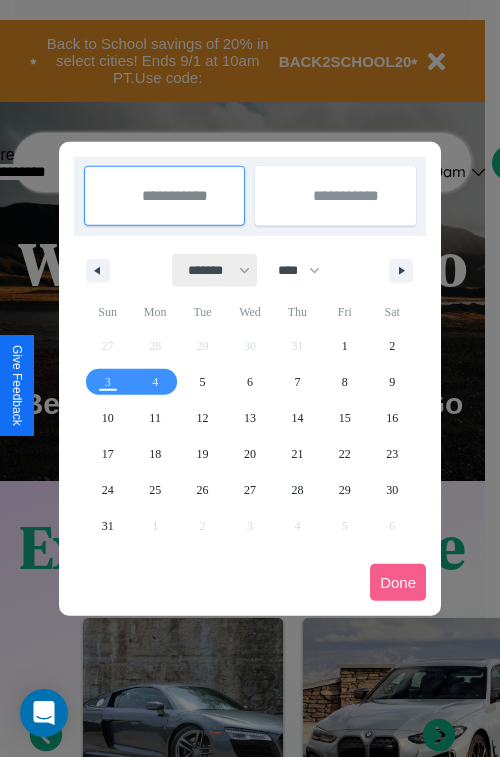 click on "******* ******** ***** ***** *** **** **** ****** ********* ******* ******** ********" at bounding box center (215, 270) 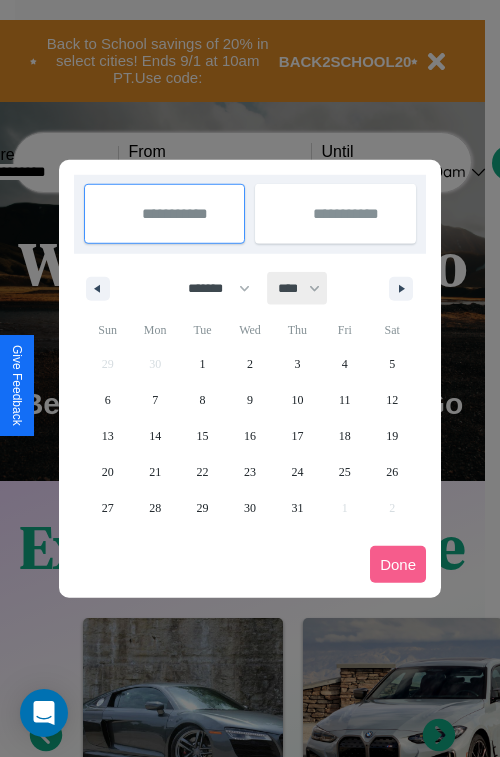 click on "**** **** **** **** **** **** **** **** **** **** **** **** **** **** **** **** **** **** **** **** **** **** **** **** **** **** **** **** **** **** **** **** **** **** **** **** **** **** **** **** **** **** **** **** **** **** **** **** **** **** **** **** **** **** **** **** **** **** **** **** **** **** **** **** **** **** **** **** **** **** **** **** **** **** **** **** **** **** **** **** **** **** **** **** **** **** **** **** **** **** **** **** **** **** **** **** **** **** **** **** **** **** **** **** **** **** **** **** **** **** **** **** **** **** **** **** **** **** **** **** ****" at bounding box center (298, 288) 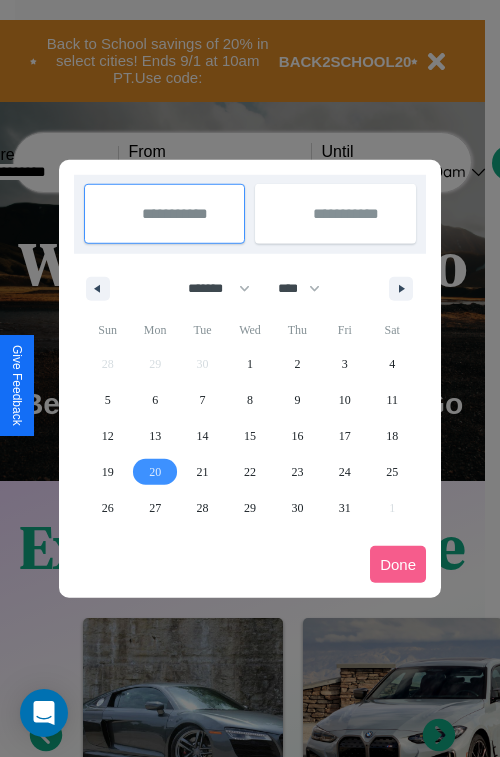 click on "20" at bounding box center (155, 472) 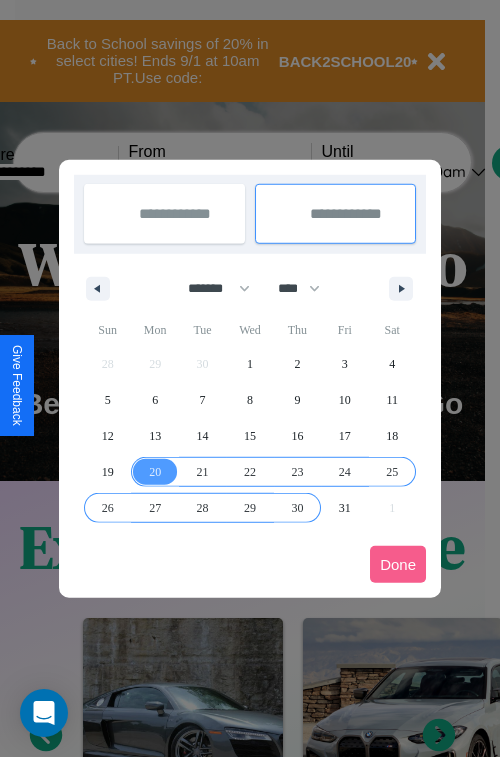 click on "30" at bounding box center (297, 508) 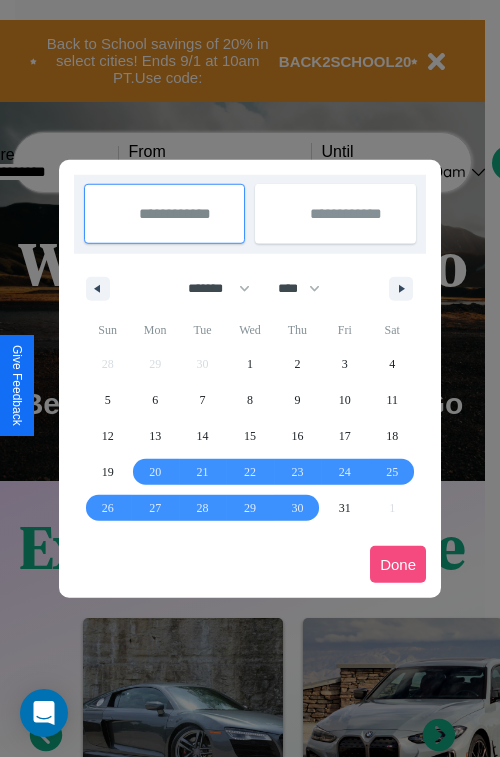 click on "Done" at bounding box center (398, 564) 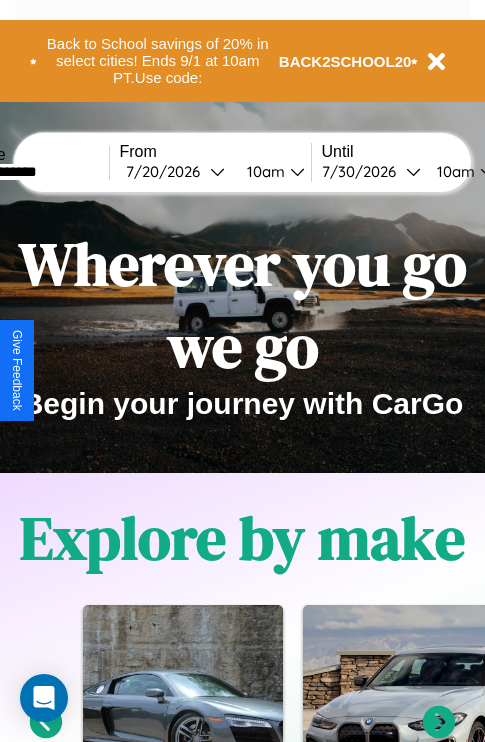 click on "10am" at bounding box center [263, 171] 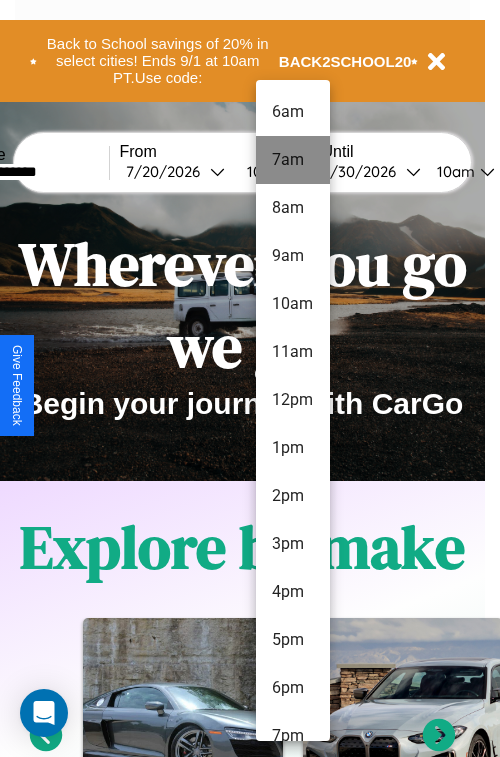 click on "7am" at bounding box center (293, 160) 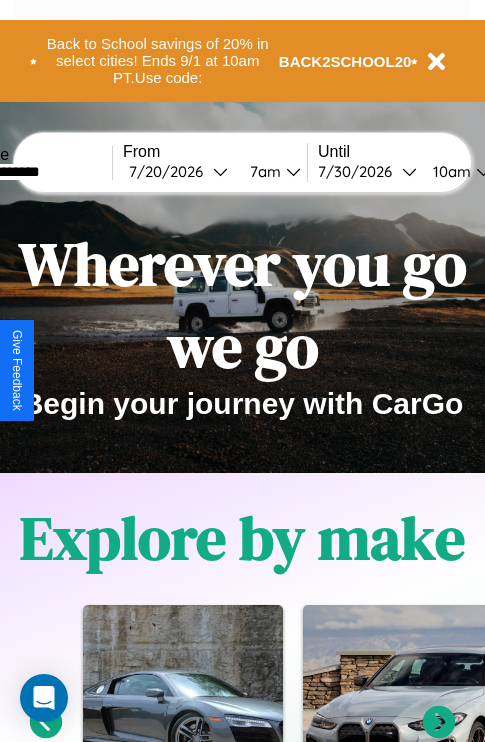 scroll, scrollTop: 0, scrollLeft: 73, axis: horizontal 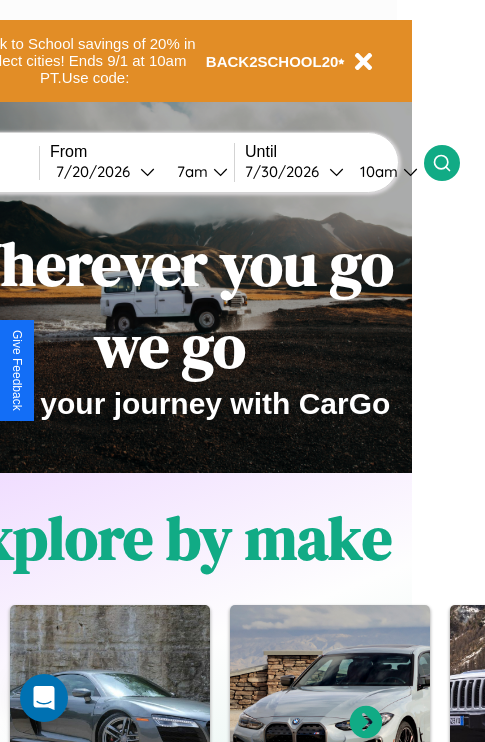 click 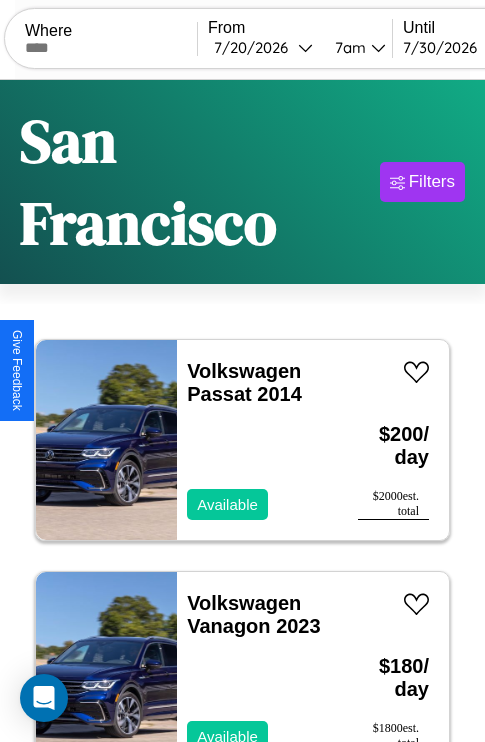 scroll, scrollTop: 177, scrollLeft: 0, axis: vertical 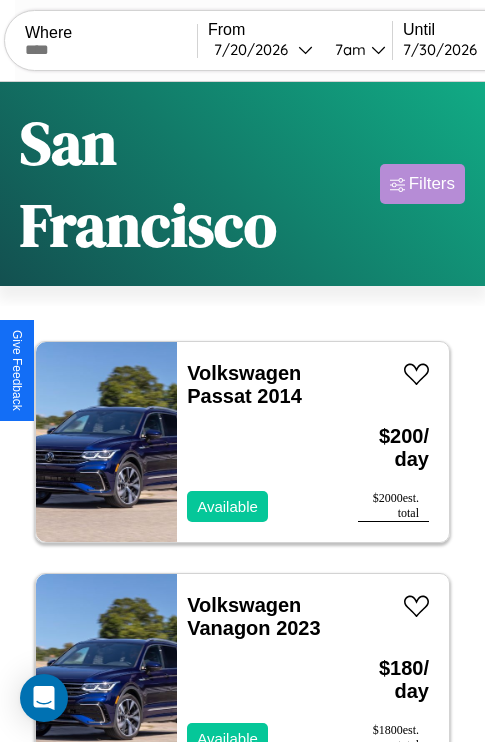 click on "Filters" at bounding box center [432, 184] 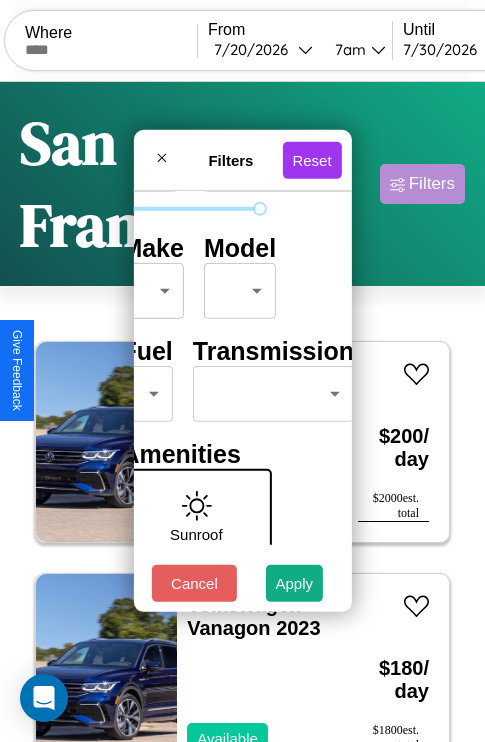scroll, scrollTop: 162, scrollLeft: 63, axis: both 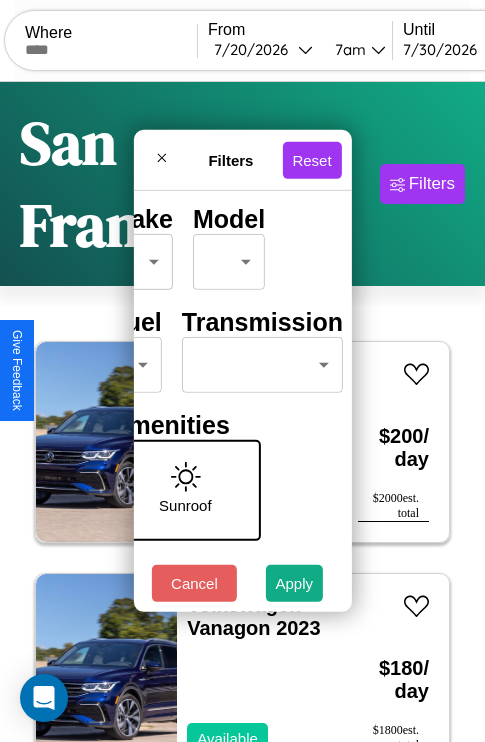 click on "CarGo Where From 7 / 20 / 2026 7am Until 7 / 30 / 2026 10am Become a Host Login Sign Up San Francisco Filters 112  cars in this area These cars can be picked up in this city. Volkswagen   Passat   2014 Available $ 200  / day $ 2000  est. total Volkswagen   Vanagon   2023 Available $ 180  / day $ 1800  est. total Toyota   FJ Cruiser   2018 Available $ 40  / day $ 400  est. total Chrysler   Stratus   2023 Available $ 170  / day $ 1700  est. total Maserati   Grecale   2021 Available $ 160  / day $ 1600  est. total Aston Martin   DBS   2022 Available $ 100  / day $ 1000  est. total Volvo   B9TL   2014 Available $ 160  / day $ 1600  est. total Jaguar   XJ12   2014 Available $ 110  / day $ 1100  est. total Infiniti   Q50   2024 Available $ 170  / day $ 1700  est. total Chrysler   Concorde   2023 Available $ 140  / day $ 1400  est. total Mercedes   CL-Class   2014 Available $ 30  / day $ 300  est. total Acura   SLX   2019 Available $ 180  / day $ 1800  est. total Acura   Integra   2019 Available $ 200  / day $ 2000" at bounding box center (242, 453) 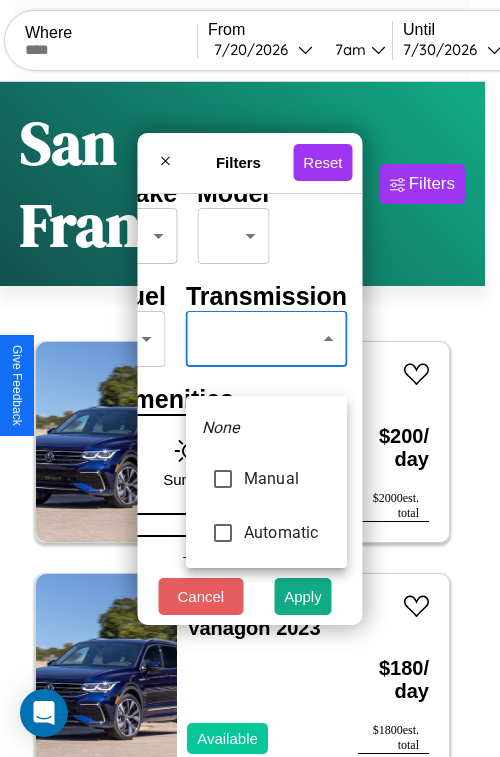 type on "*********" 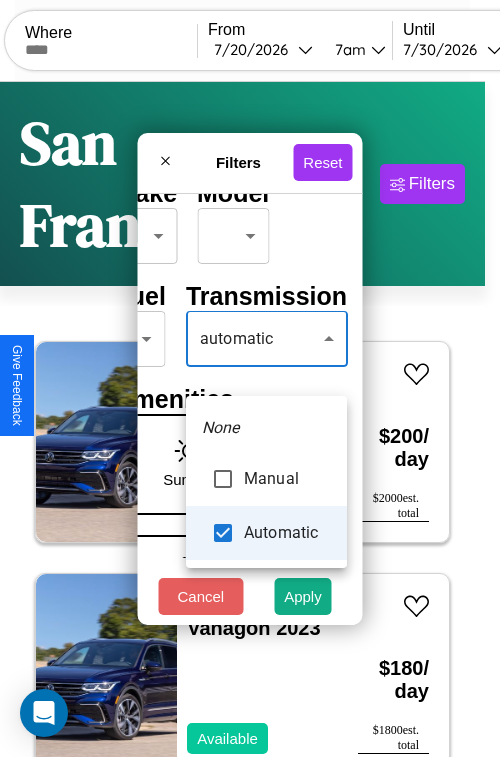 click at bounding box center [250, 378] 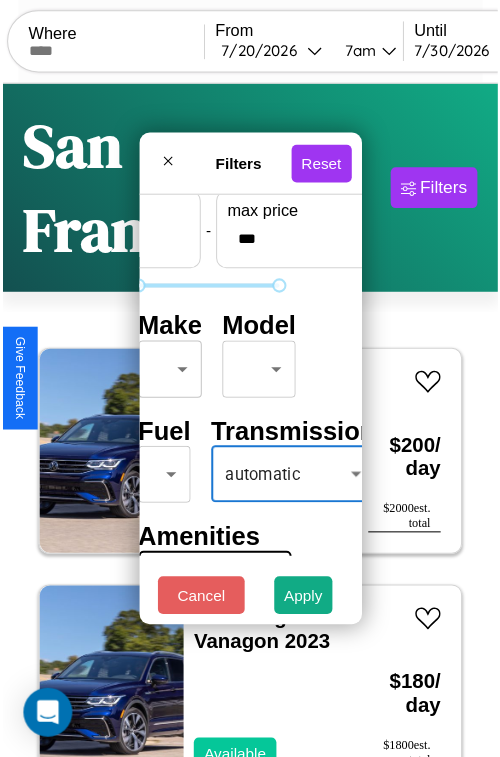 scroll, scrollTop: 59, scrollLeft: 40, axis: both 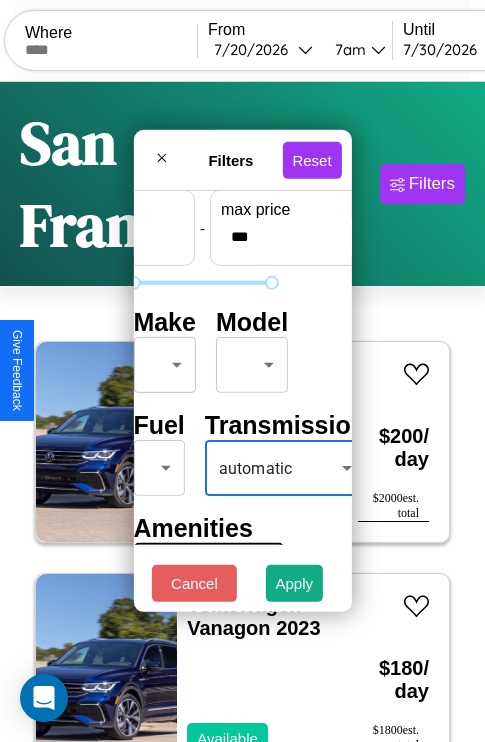 click on "CarGo Where From 7 / 20 / 2026 7am Until 7 / 30 / 2026 10am Become a Host Login Sign Up San Francisco Filters 112  cars in this area These cars can be picked up in this city. Volkswagen   Passat   2014 Available $ 200  / day $ 2000  est. total Volkswagen   Vanagon   2023 Available $ 180  / day $ 1800  est. total Toyota   FJ Cruiser   2018 Available $ 40  / day $ 400  est. total Chrysler   Stratus   2023 Available $ 170  / day $ 1700  est. total Maserati   Grecale   2021 Available $ 160  / day $ 1600  est. total Aston Martin   DBS   2022 Available $ 100  / day $ 1000  est. total Volvo   B9TL   2014 Available $ 160  / day $ 1600  est. total Jaguar   XJ12   2014 Available $ 110  / day $ 1100  est. total Infiniti   Q50   2024 Available $ 170  / day $ 1700  est. total Chrysler   Concorde   2023 Available $ 140  / day $ 1400  est. total Mercedes   CL-Class   2014 Available $ 30  / day $ 300  est. total Acura   SLX   2019 Available $ 180  / day $ 1800  est. total Acura   Integra   2019 Available $ 200  / day $ 2000" at bounding box center (242, 453) 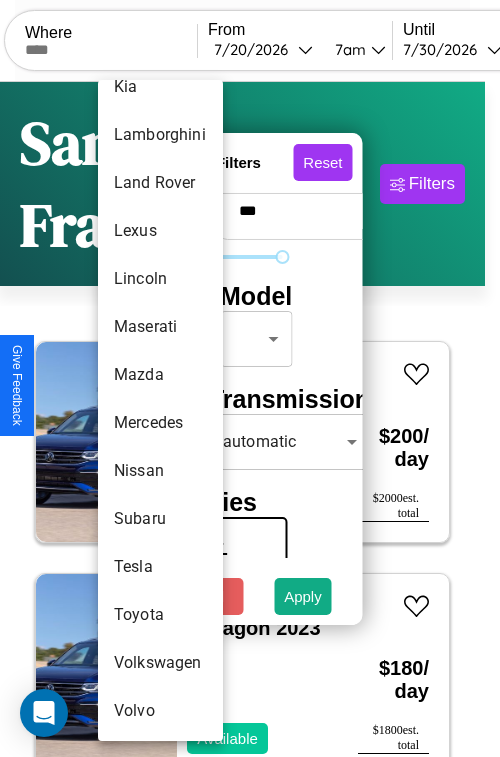 scroll, scrollTop: 1083, scrollLeft: 0, axis: vertical 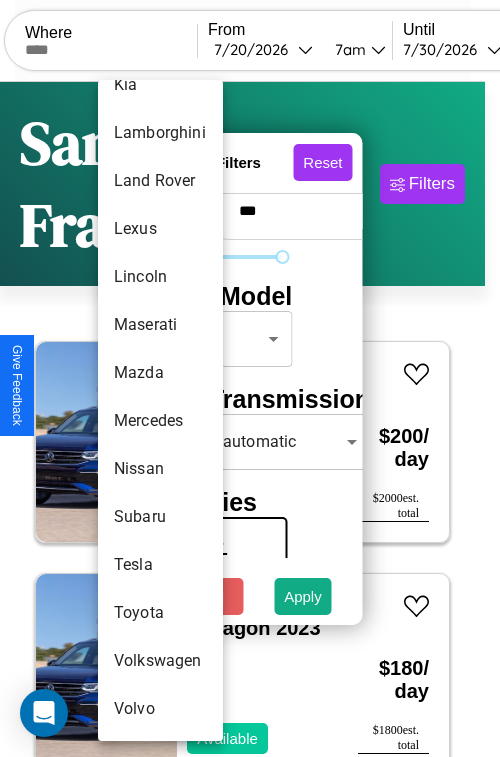 click on "Tesla" at bounding box center (160, 565) 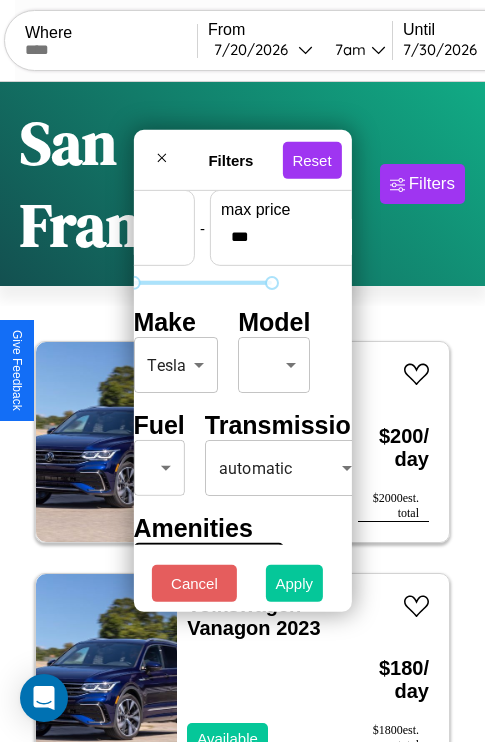 click on "Apply" at bounding box center (295, 583) 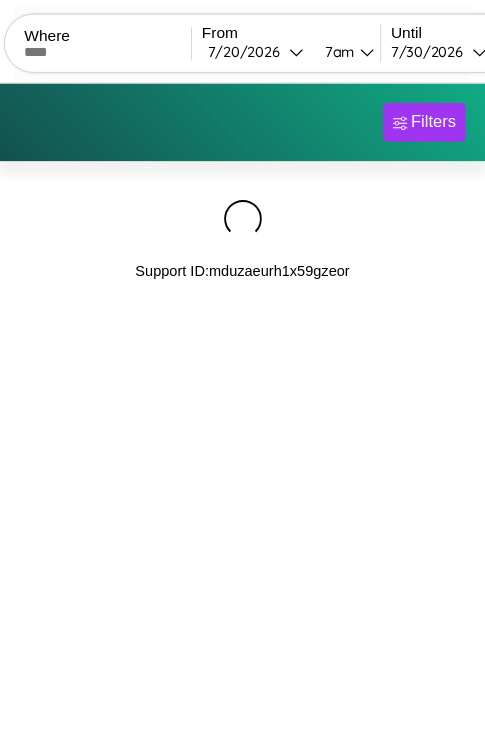 scroll, scrollTop: 0, scrollLeft: 0, axis: both 